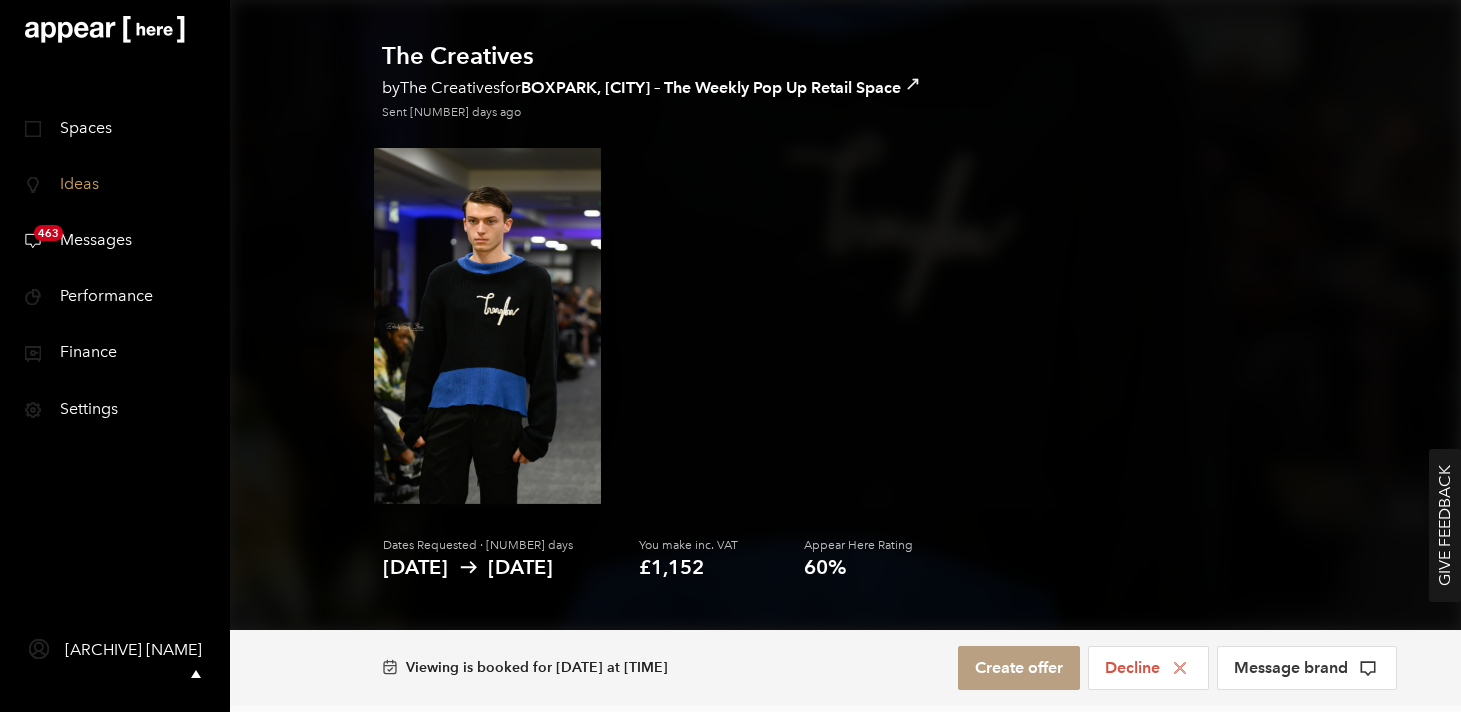 scroll, scrollTop: 0, scrollLeft: 0, axis: both 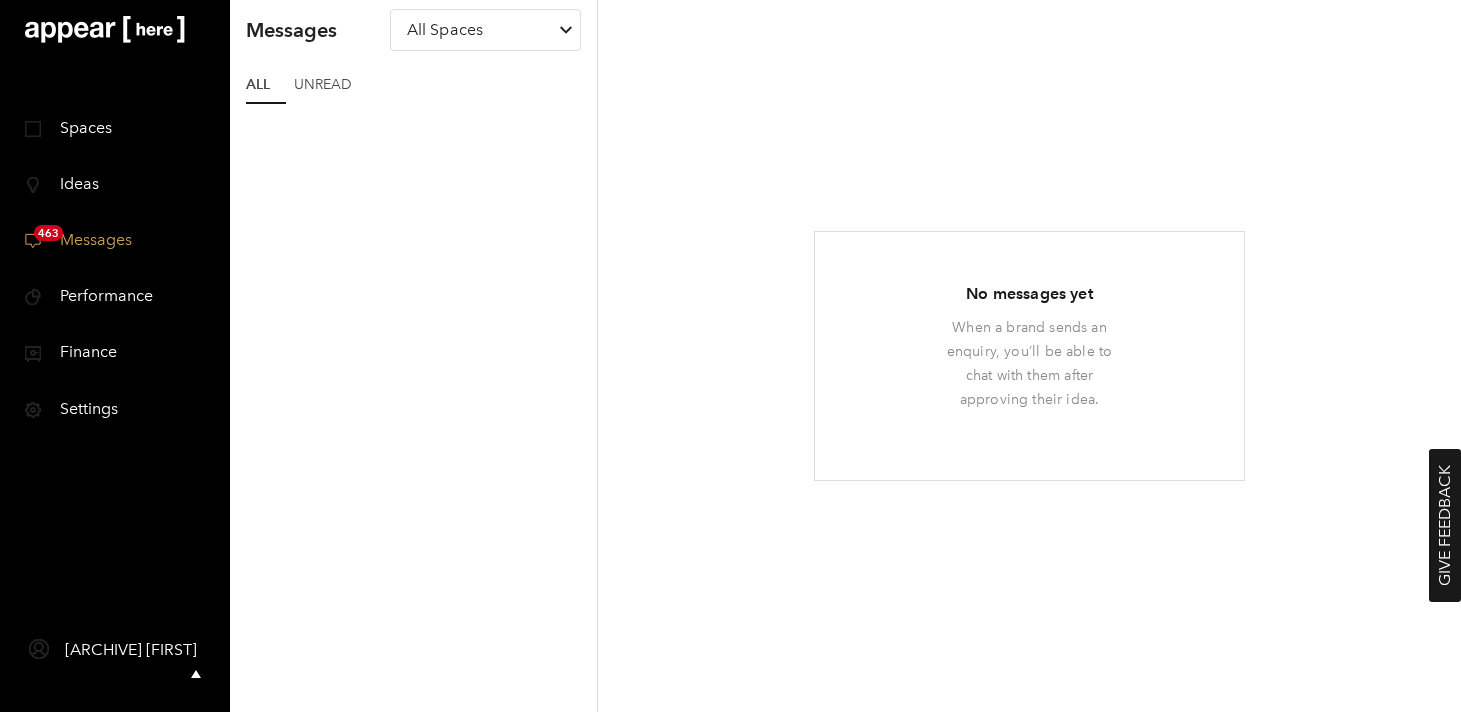 click at bounding box center [105, 29] 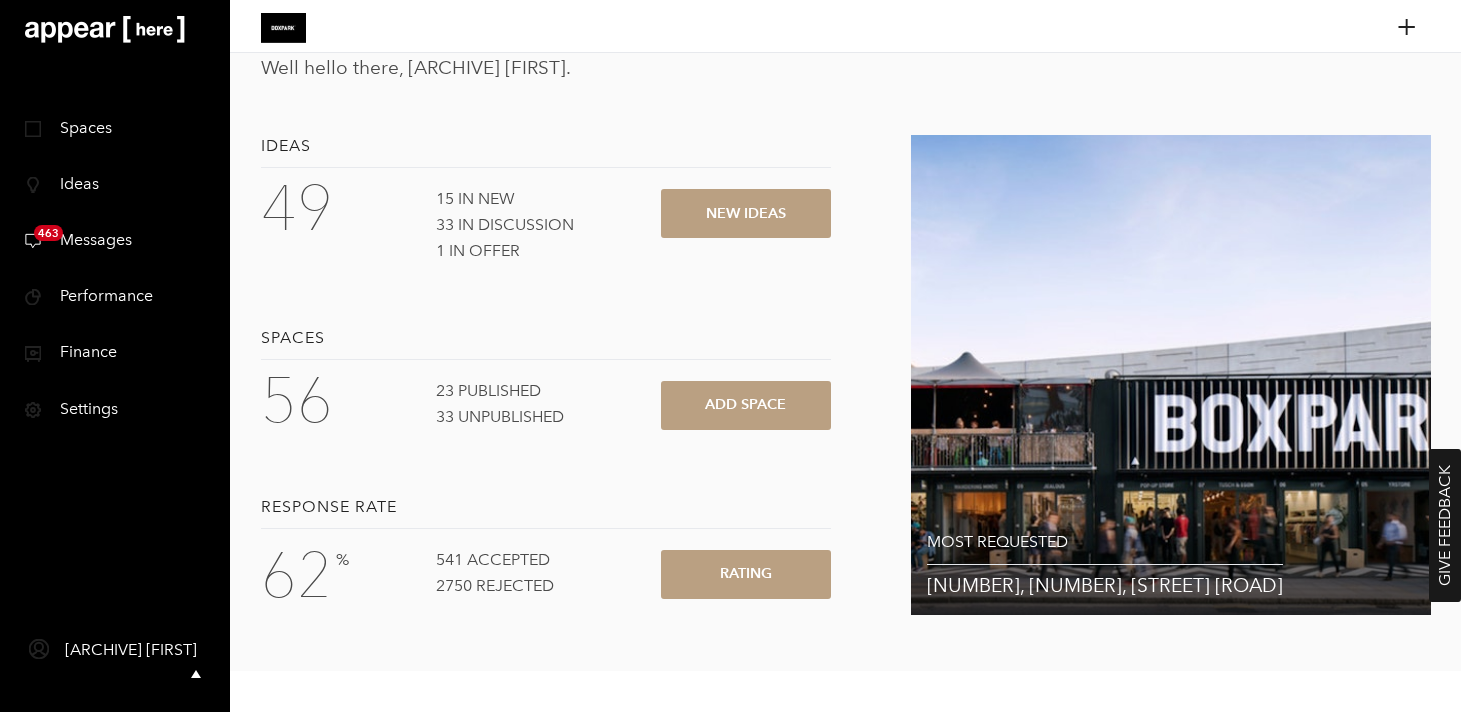 scroll, scrollTop: 0, scrollLeft: 0, axis: both 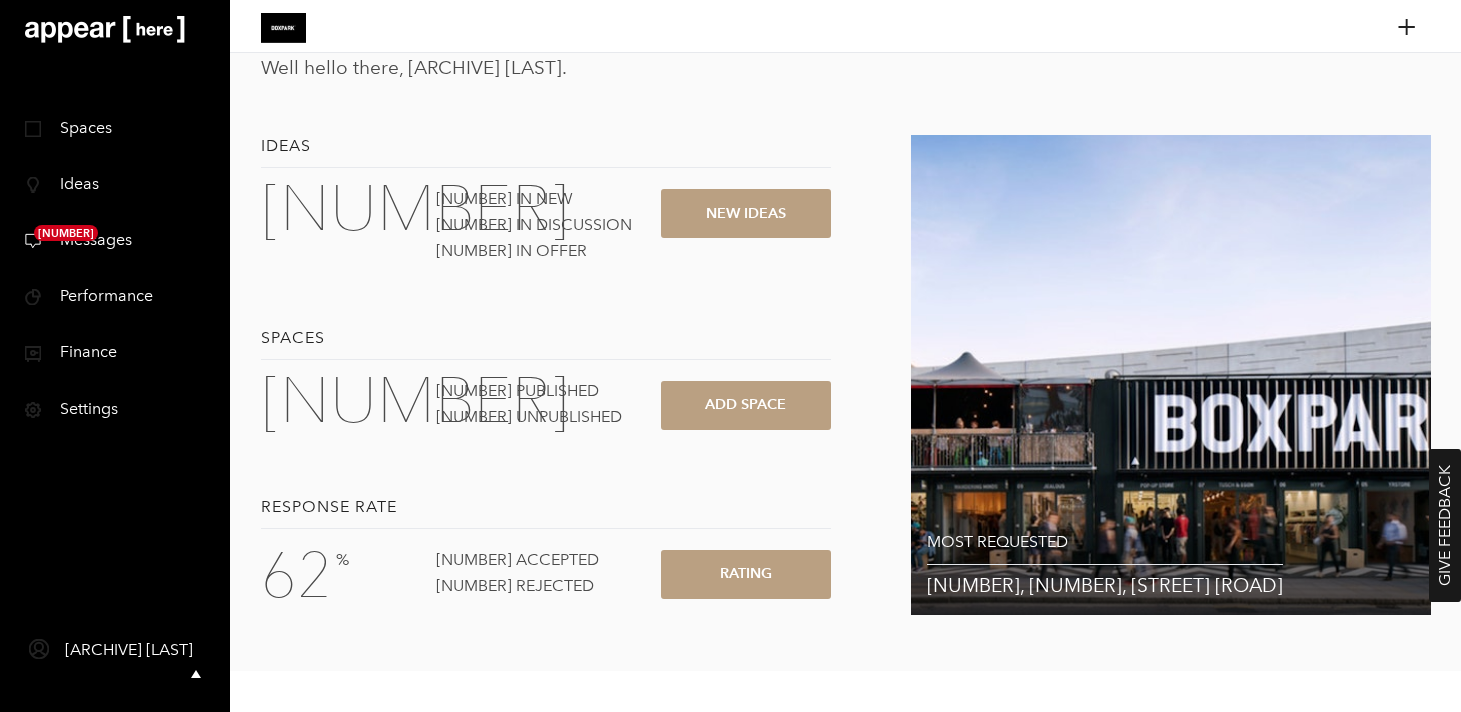 click at bounding box center [105, 29] 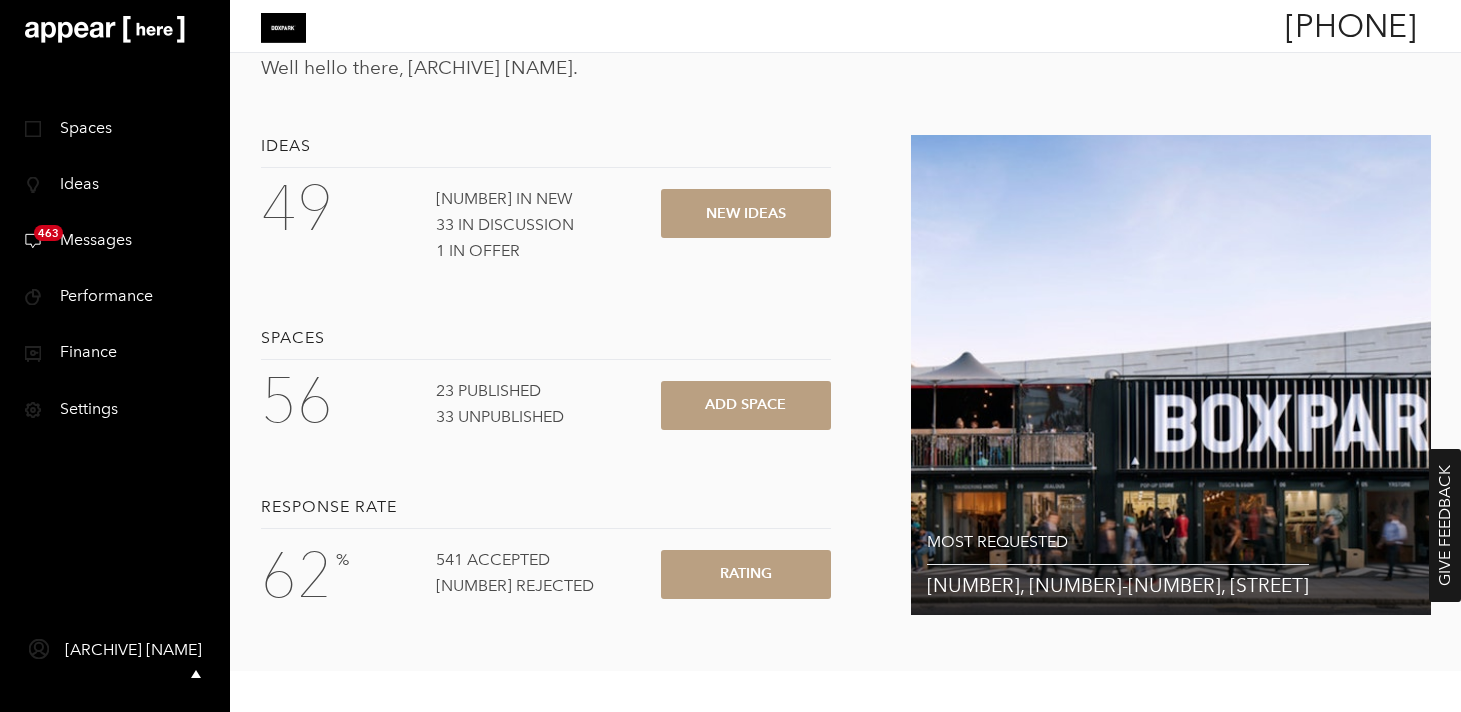 scroll, scrollTop: 0, scrollLeft: 0, axis: both 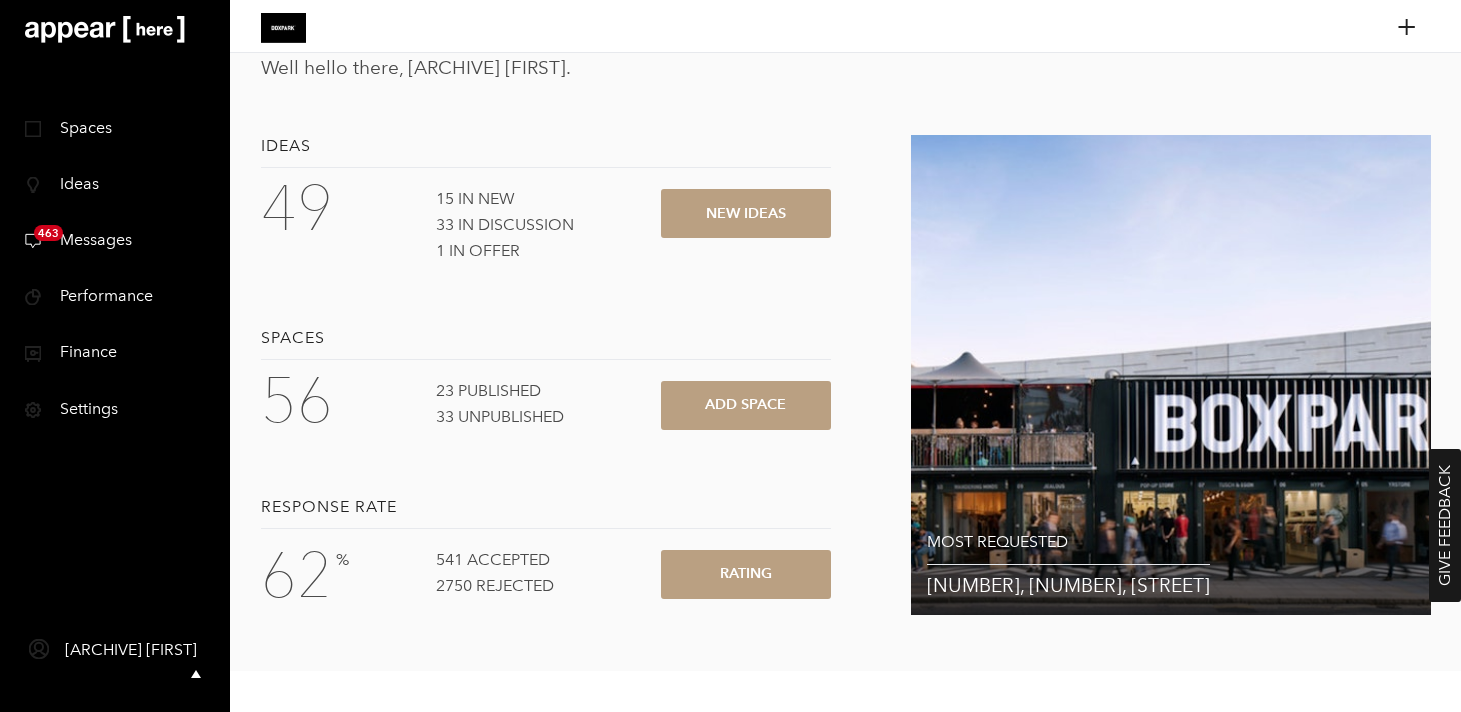 click at bounding box center (105, 29) 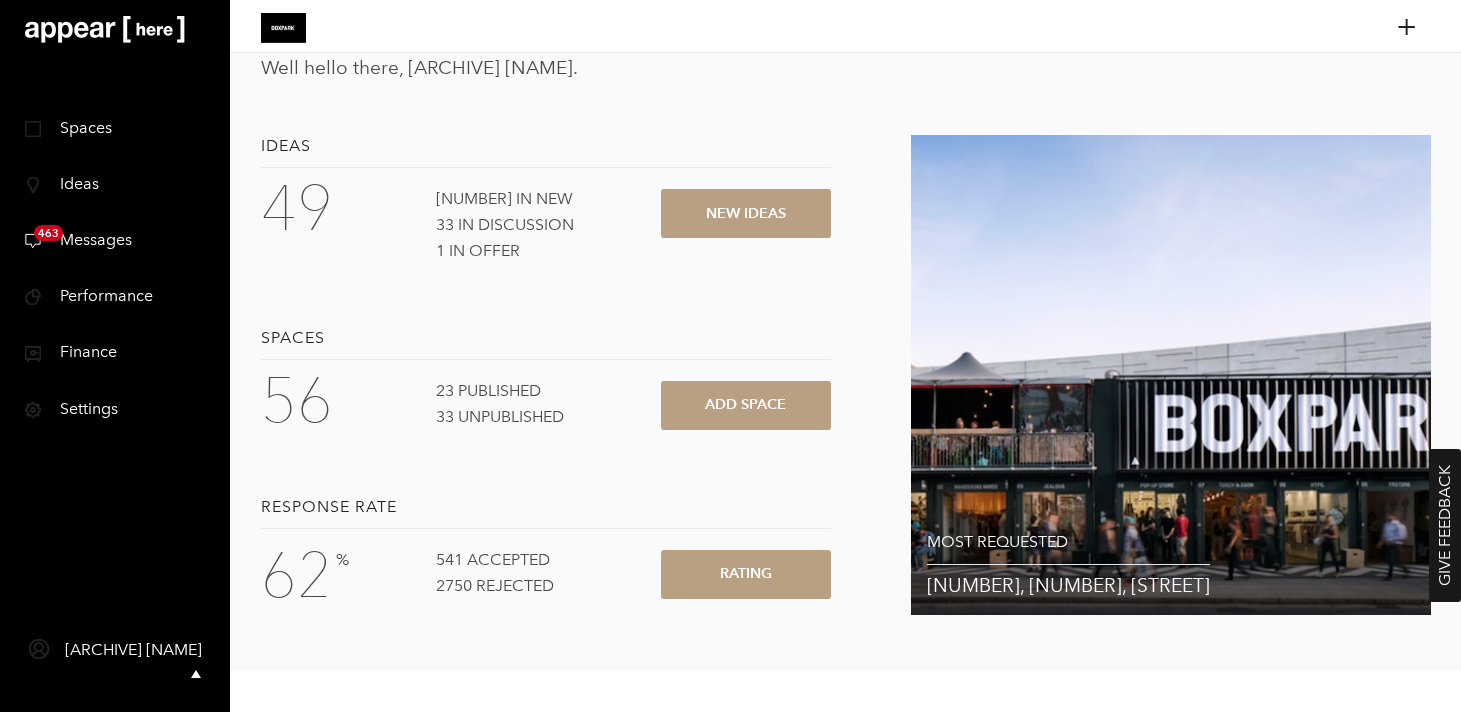 scroll, scrollTop: 0, scrollLeft: 0, axis: both 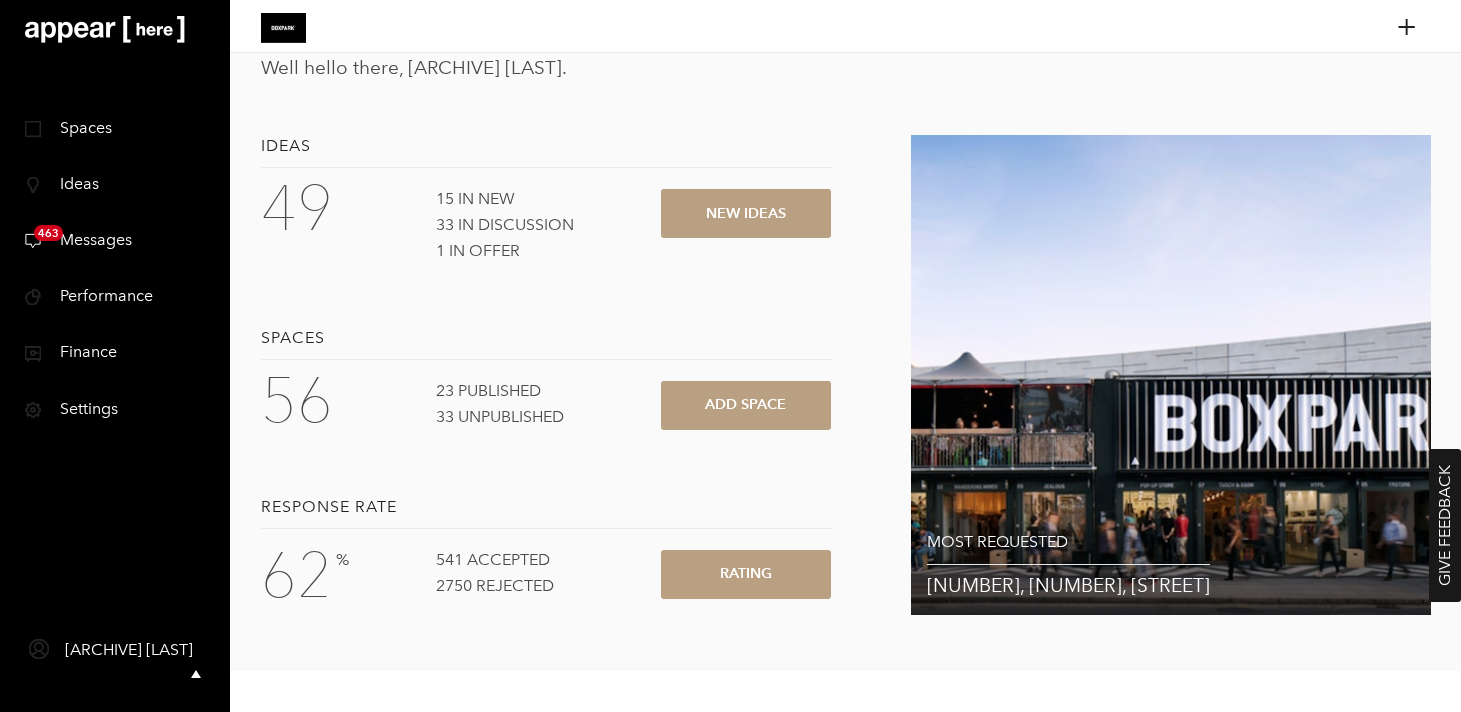 click on "15 in new" at bounding box center [546, 199] 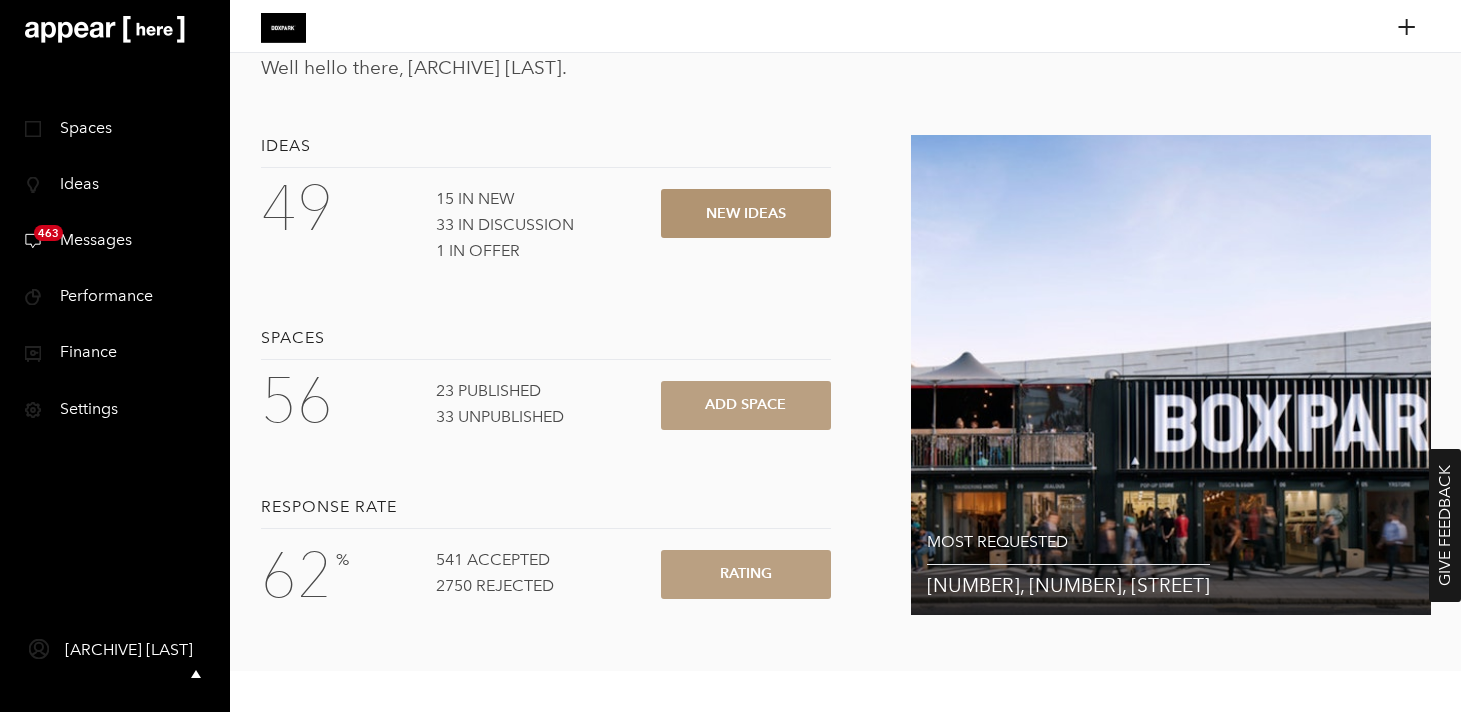 click on "New ideas" at bounding box center (746, 213) 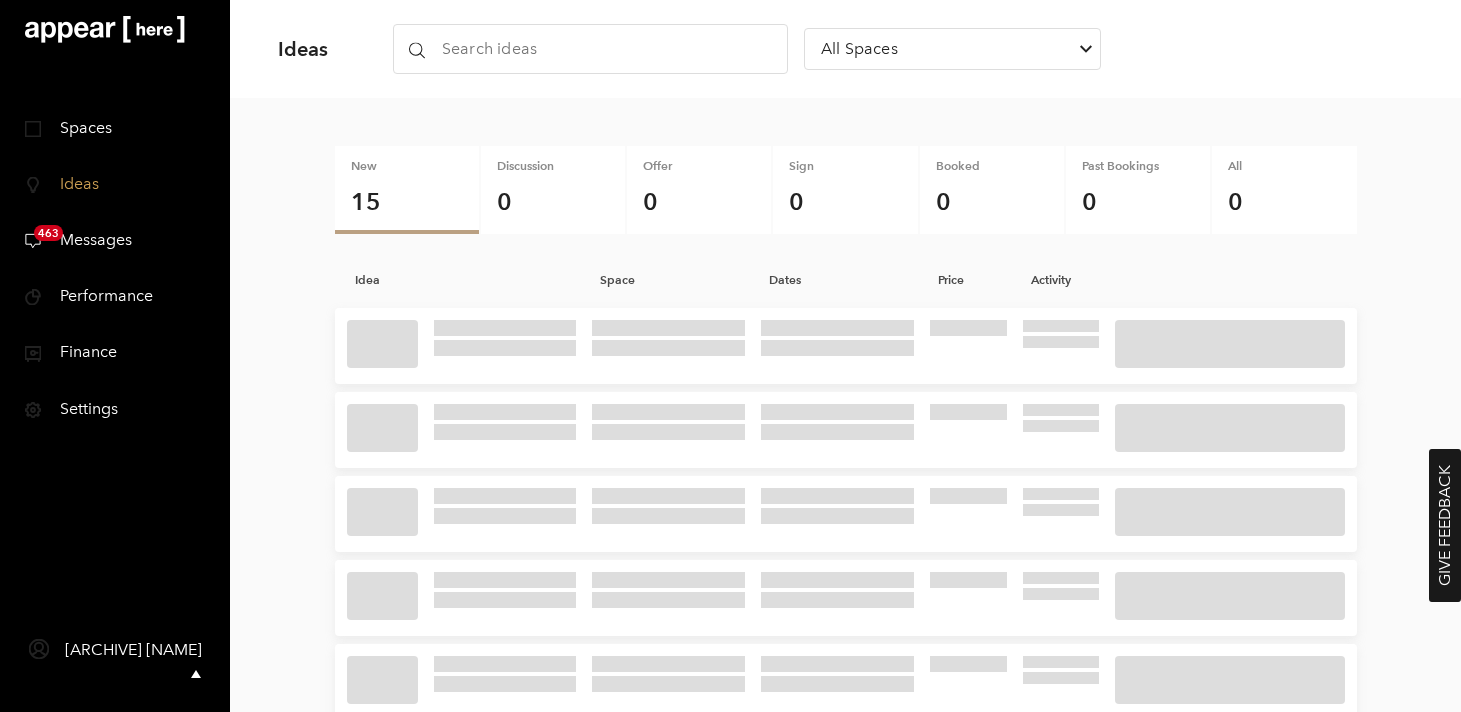 scroll, scrollTop: 0, scrollLeft: 0, axis: both 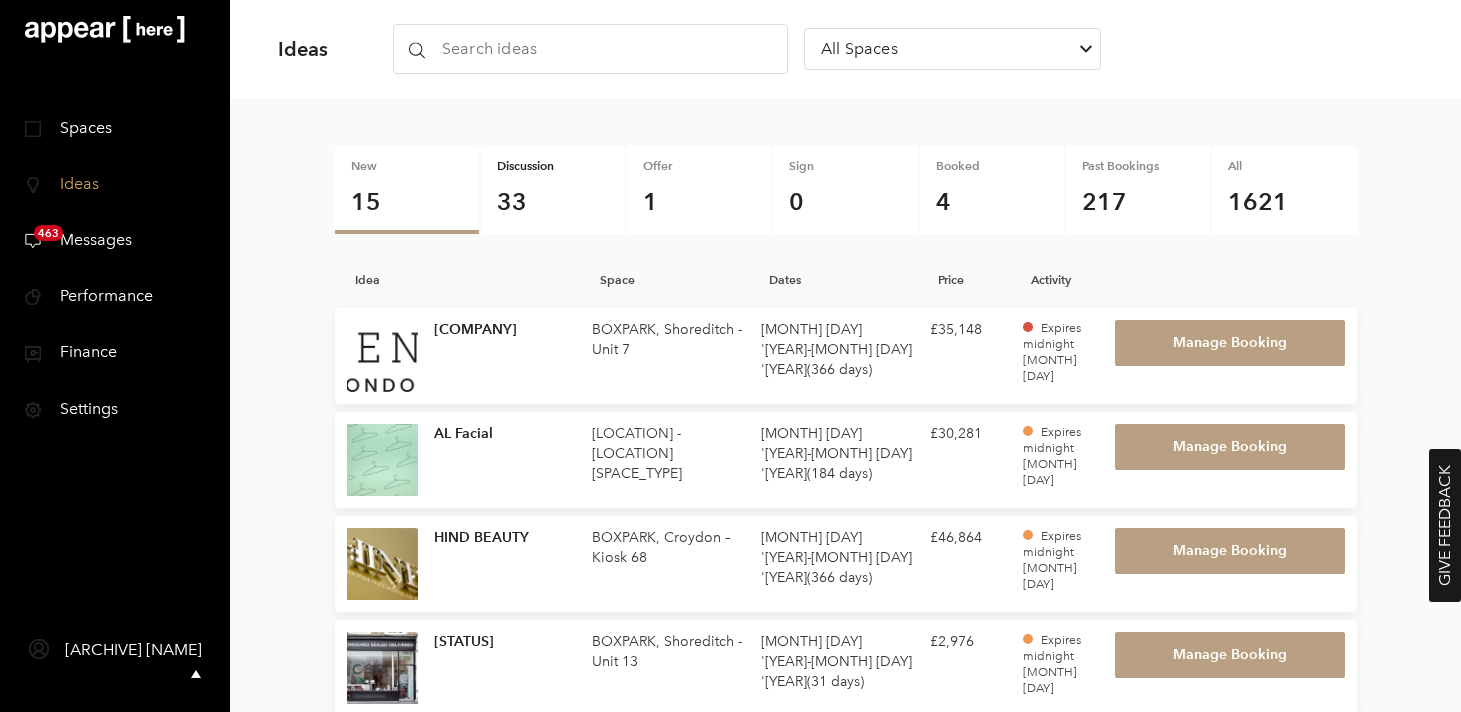 click on "33" at bounding box center [553, 202] 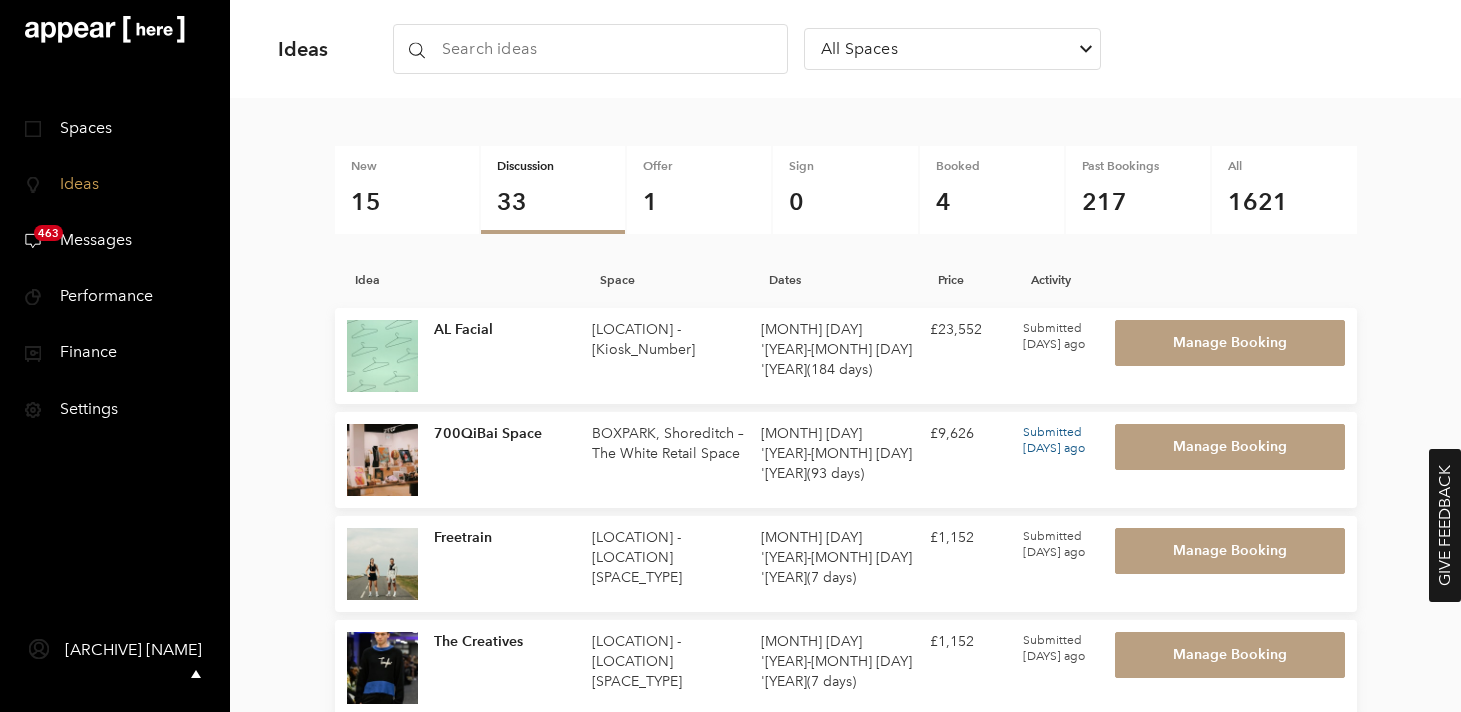 scroll, scrollTop: 103, scrollLeft: 0, axis: vertical 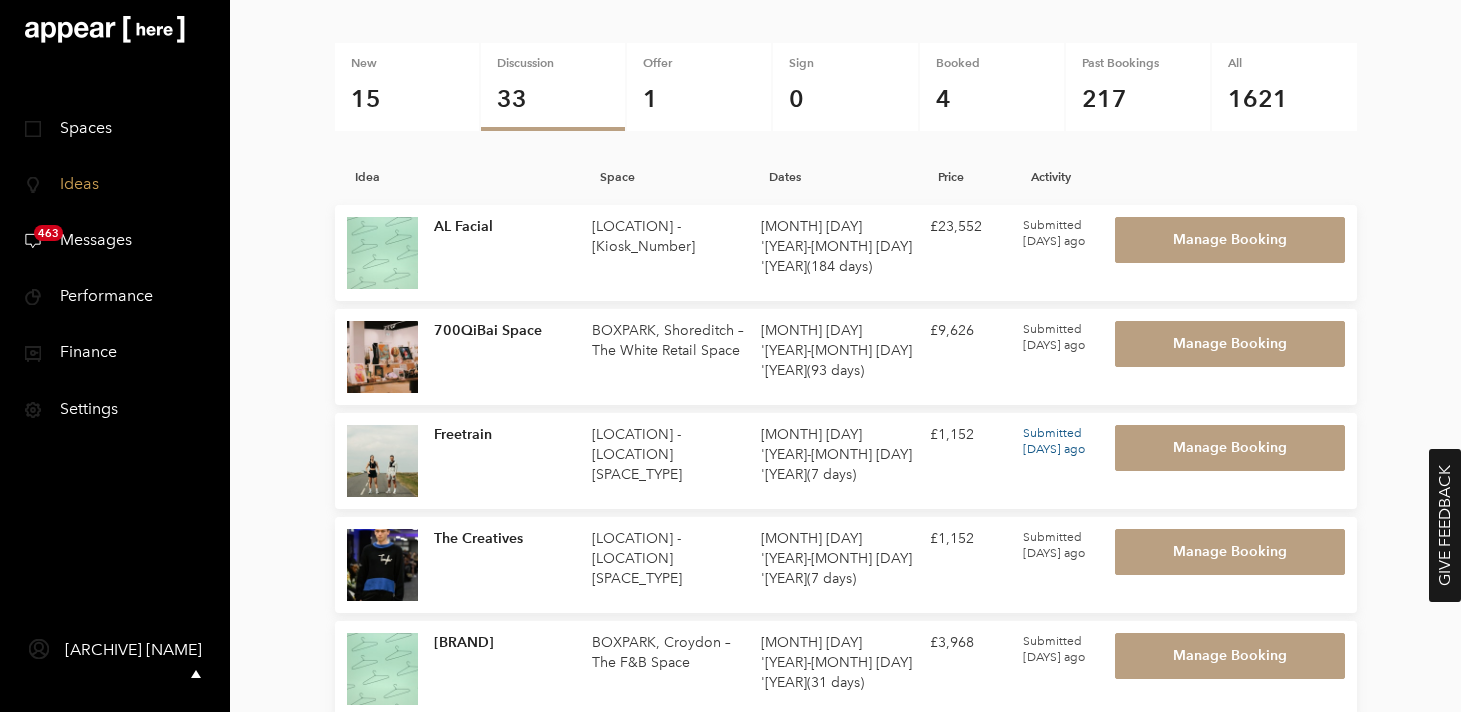 click on "Freetrain" at bounding box center [505, 461] 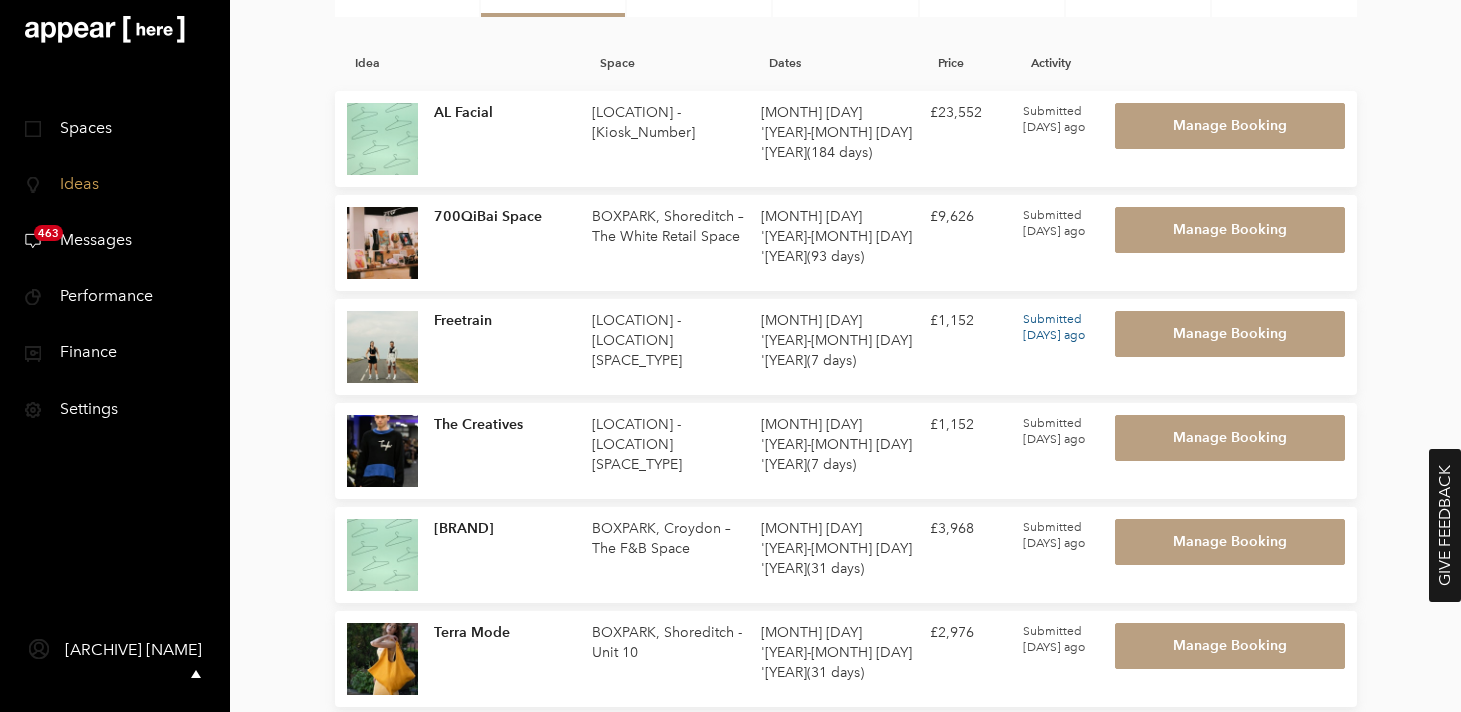 scroll, scrollTop: 218, scrollLeft: 0, axis: vertical 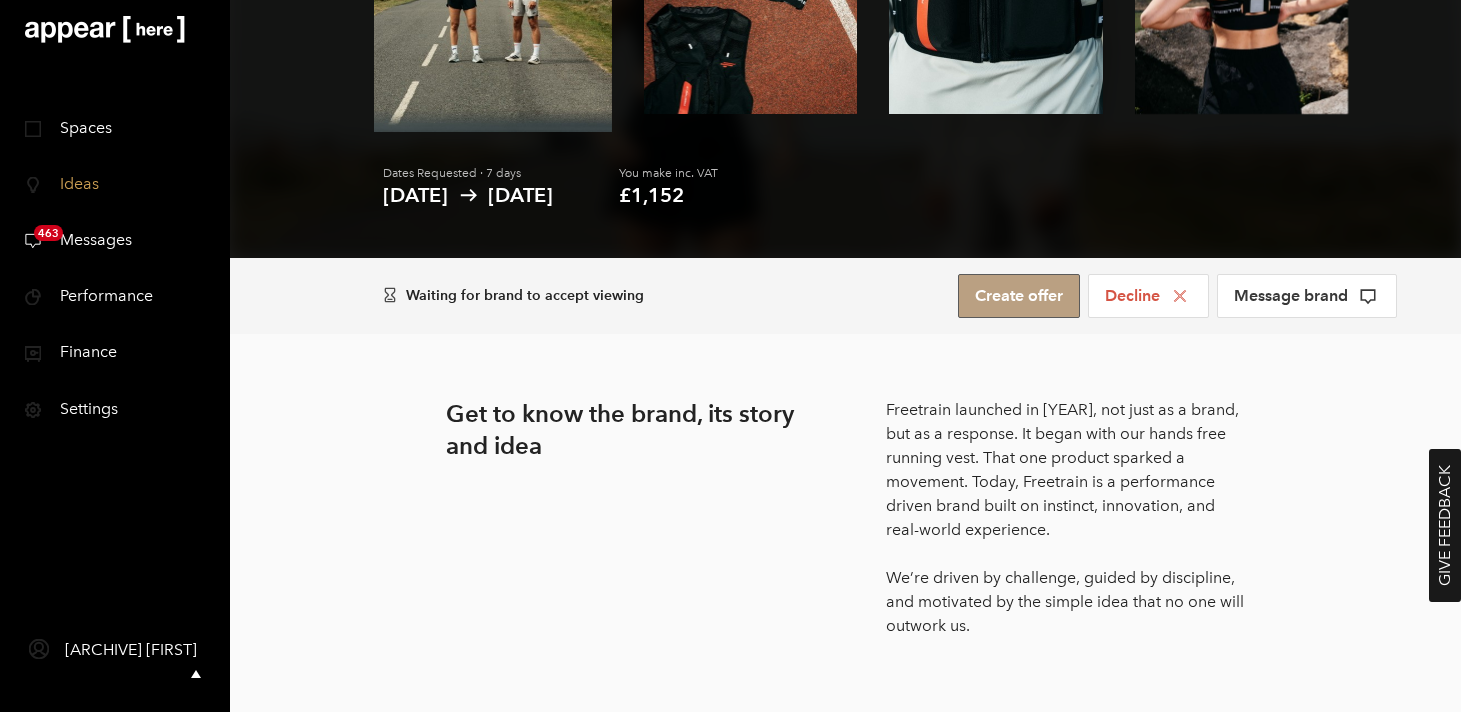 click on "Create offer" at bounding box center (1019, 296) 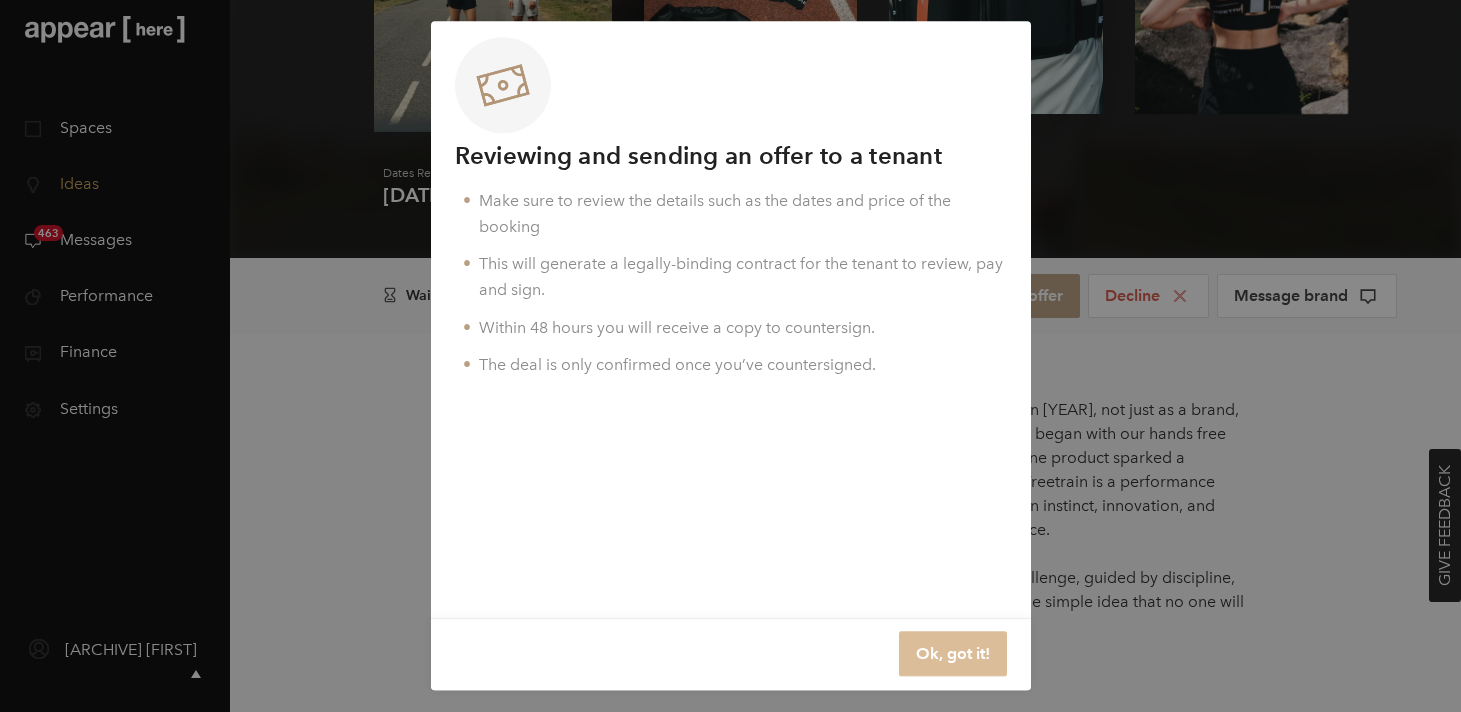 click on "Ok, got it!" at bounding box center [953, 654] 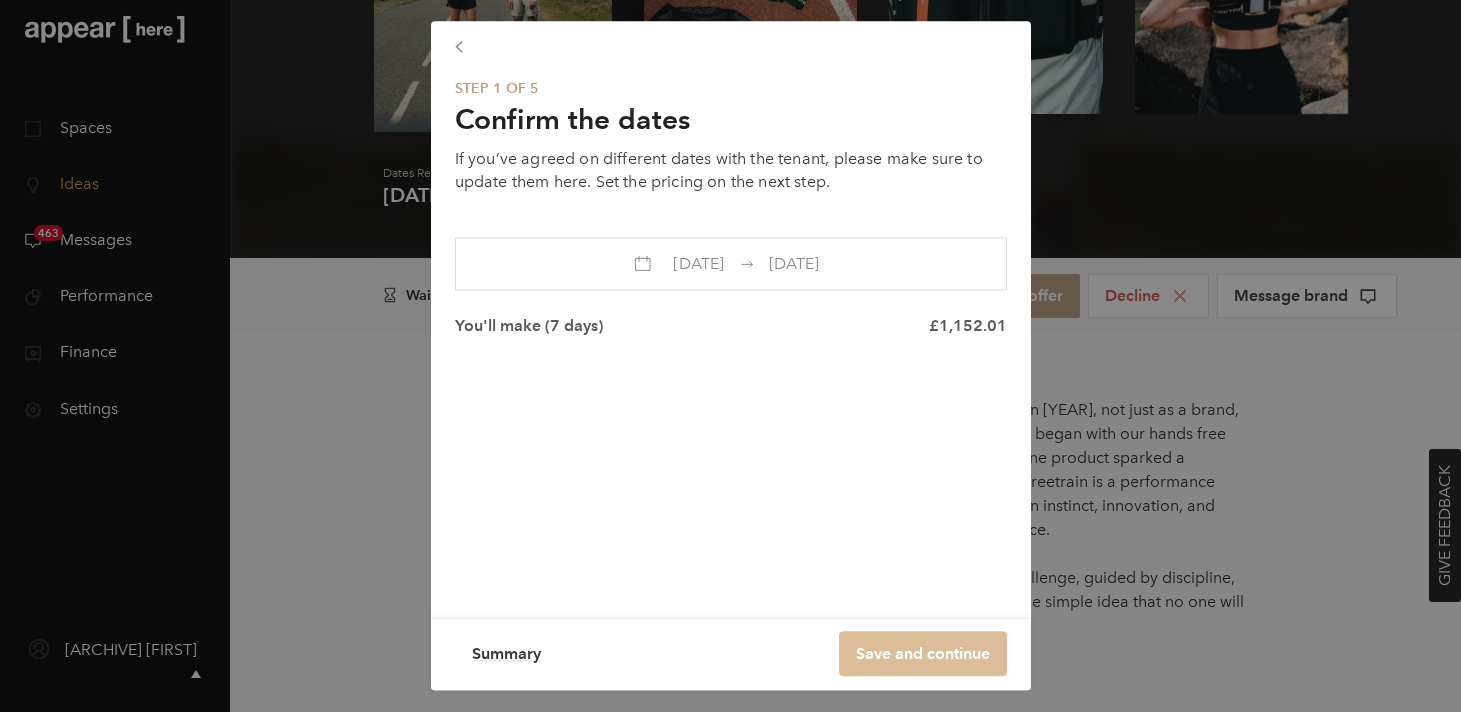 click on "Save and continue" at bounding box center (923, 654) 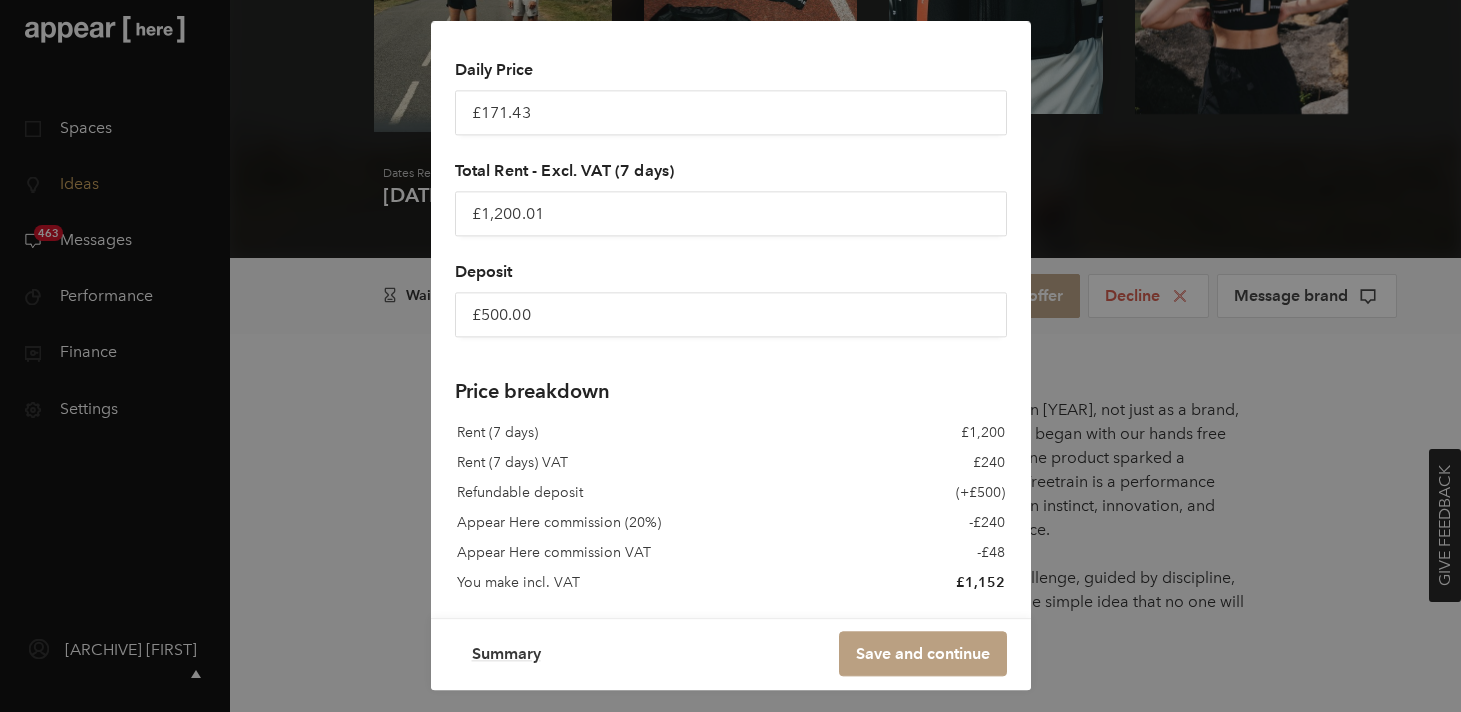 scroll, scrollTop: 157, scrollLeft: 0, axis: vertical 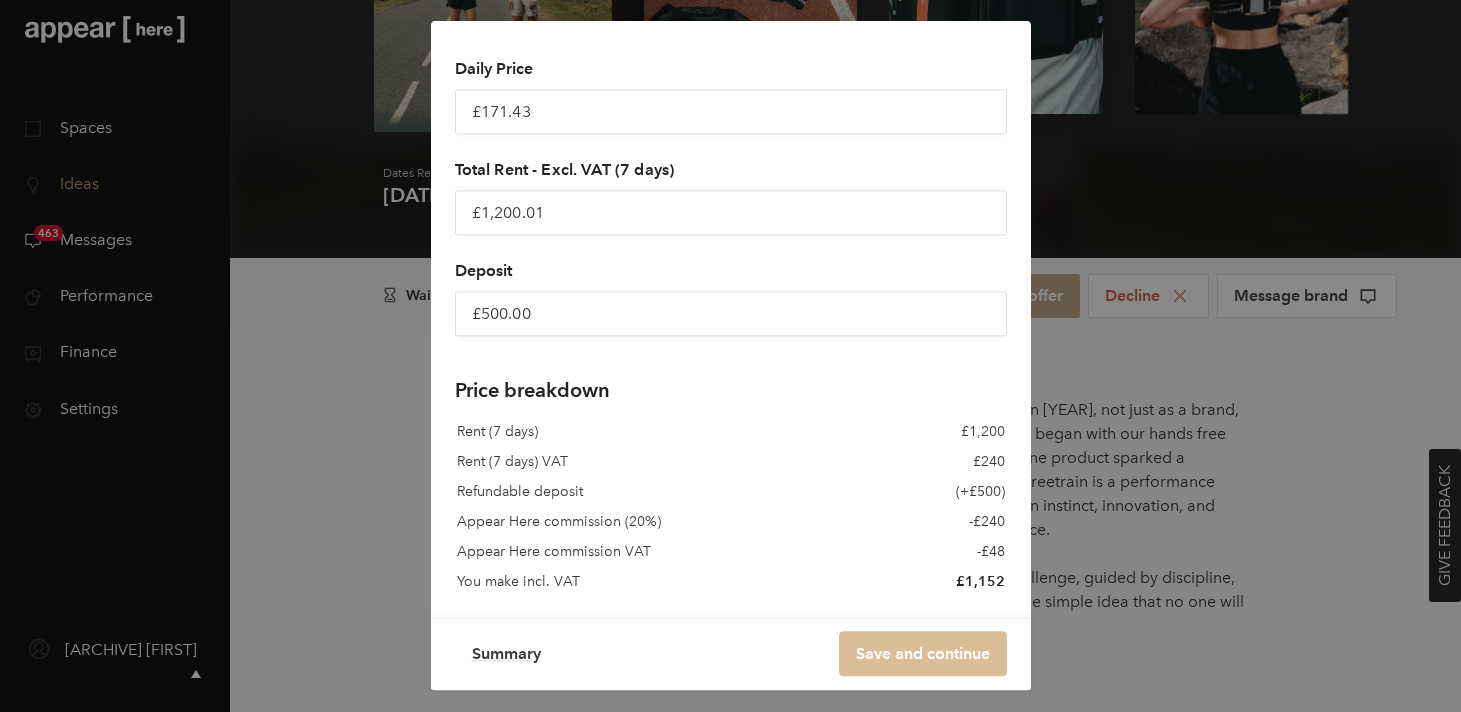 click on "Save and continue" at bounding box center (923, 654) 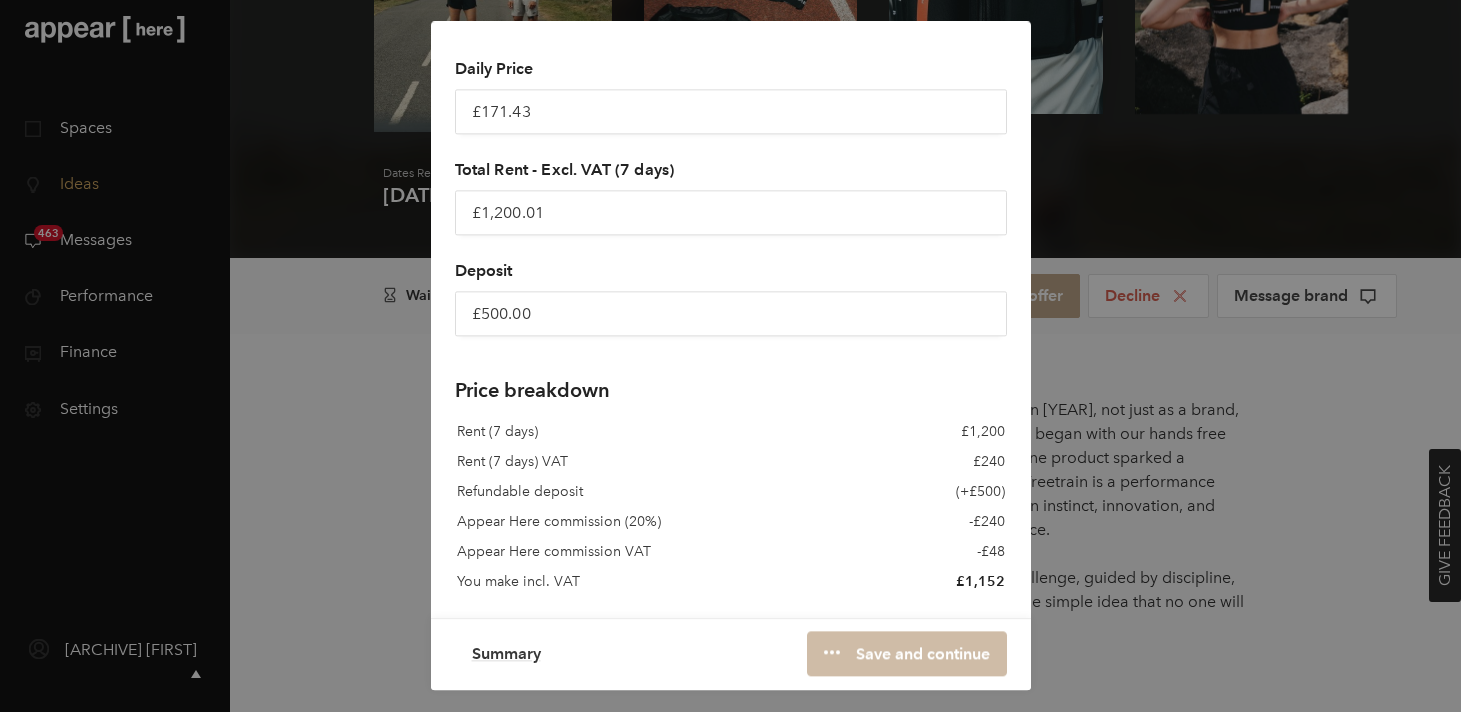 scroll, scrollTop: 0, scrollLeft: 0, axis: both 